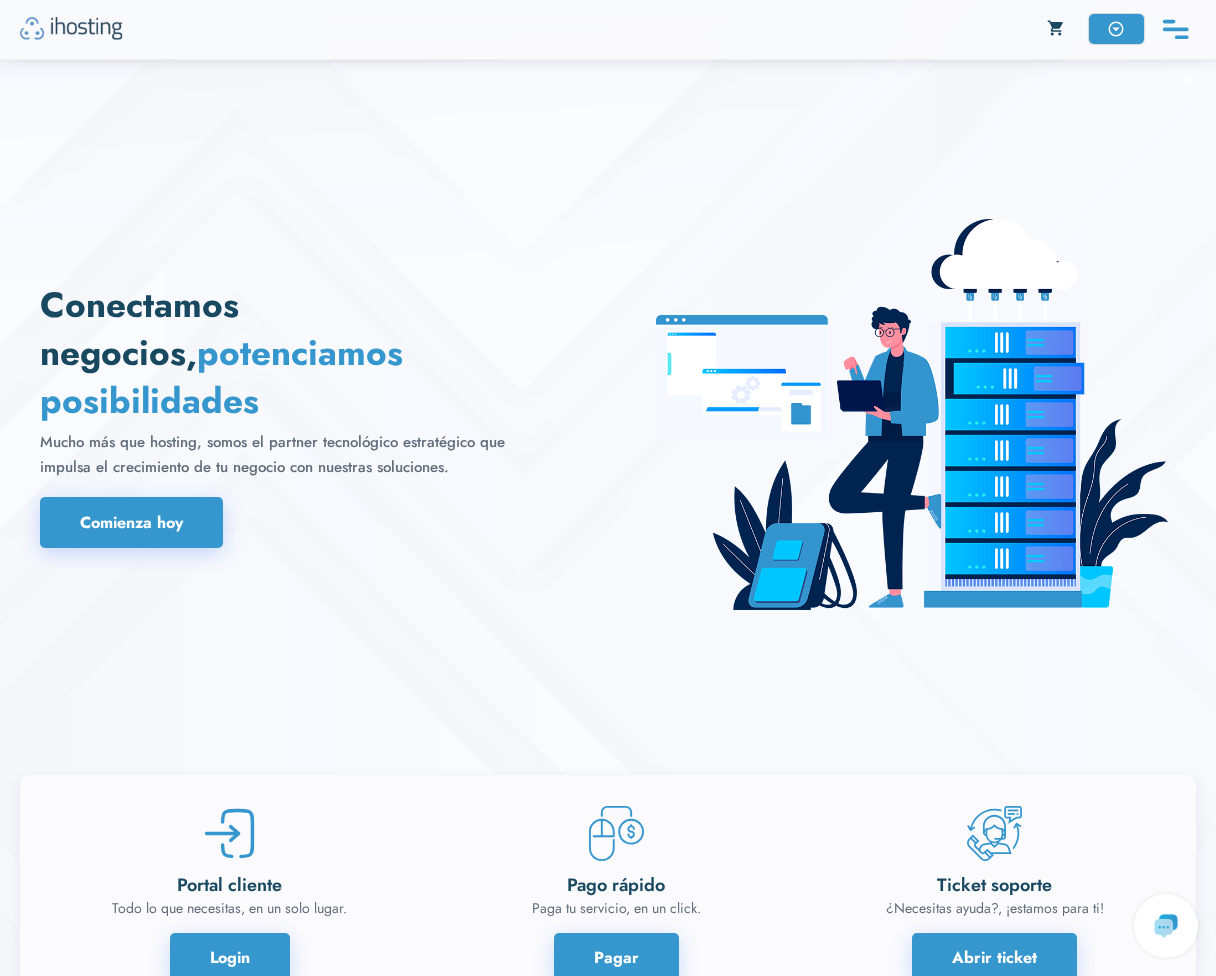 scroll, scrollTop: 0, scrollLeft: 0, axis: both 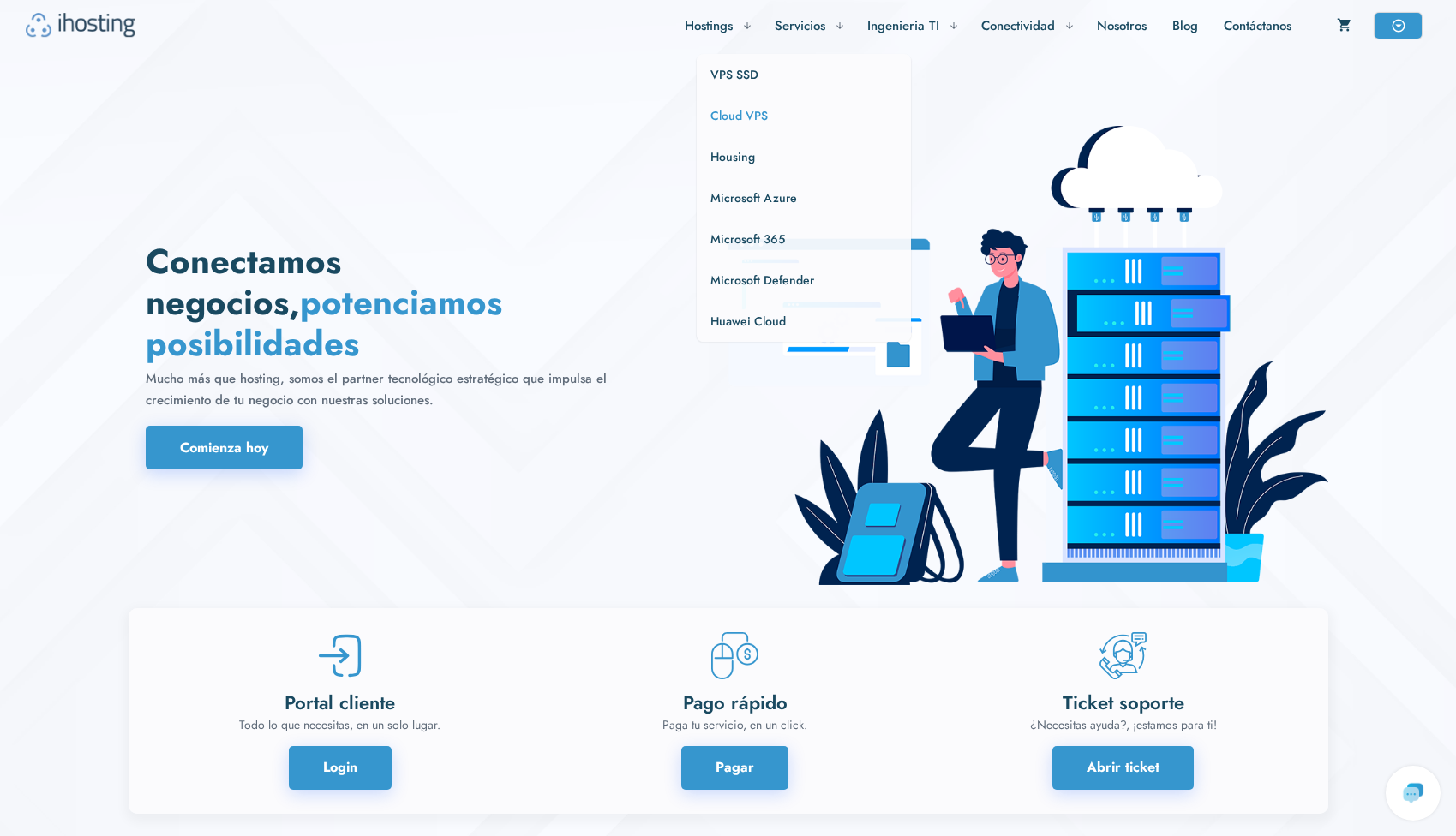 click on "Cloud VPS" at bounding box center (739, 116) 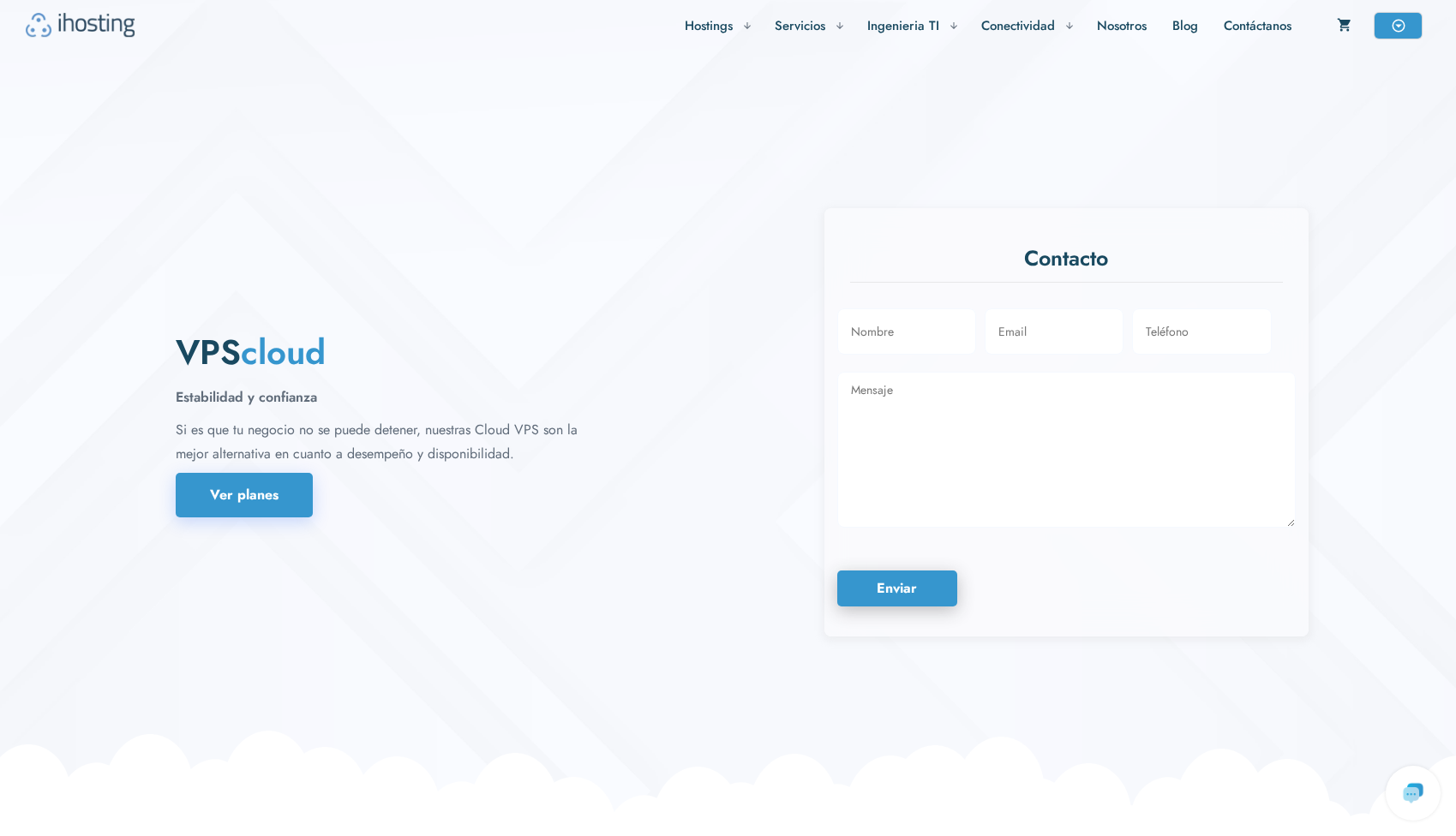 scroll, scrollTop: 0, scrollLeft: 0, axis: both 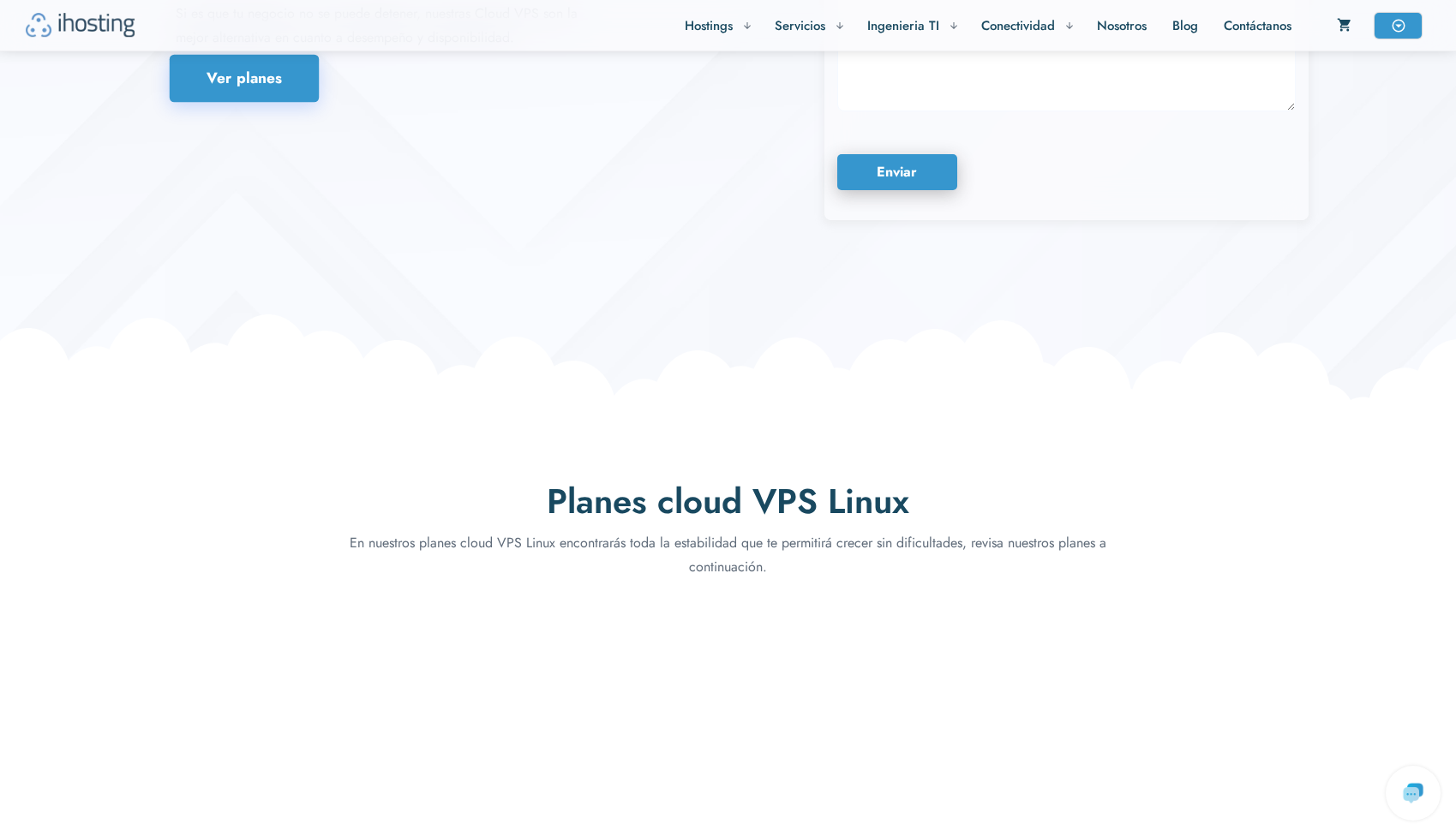 click on "Ver planes" at bounding box center (244, 79) 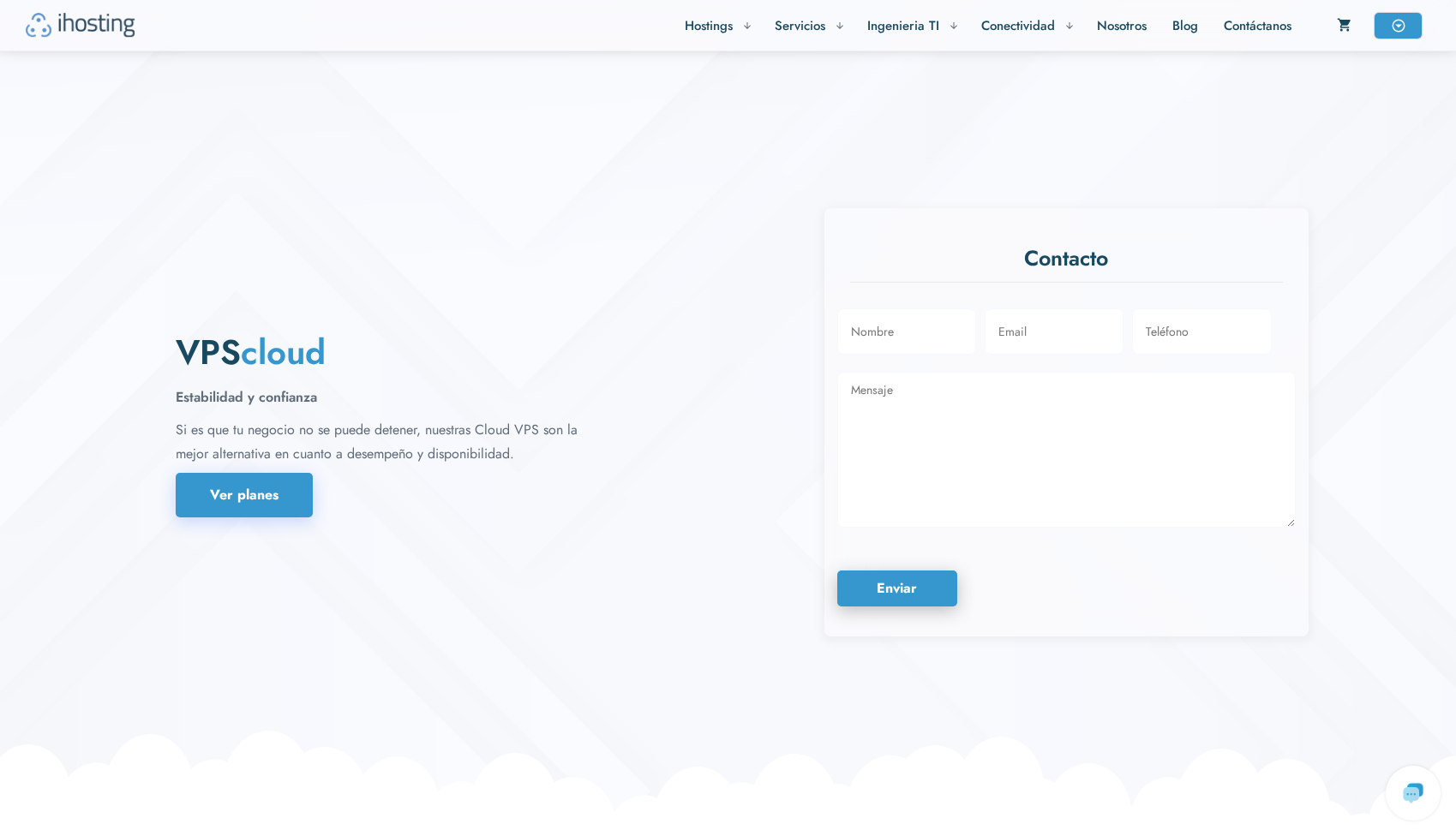 scroll, scrollTop: 552, scrollLeft: 0, axis: vertical 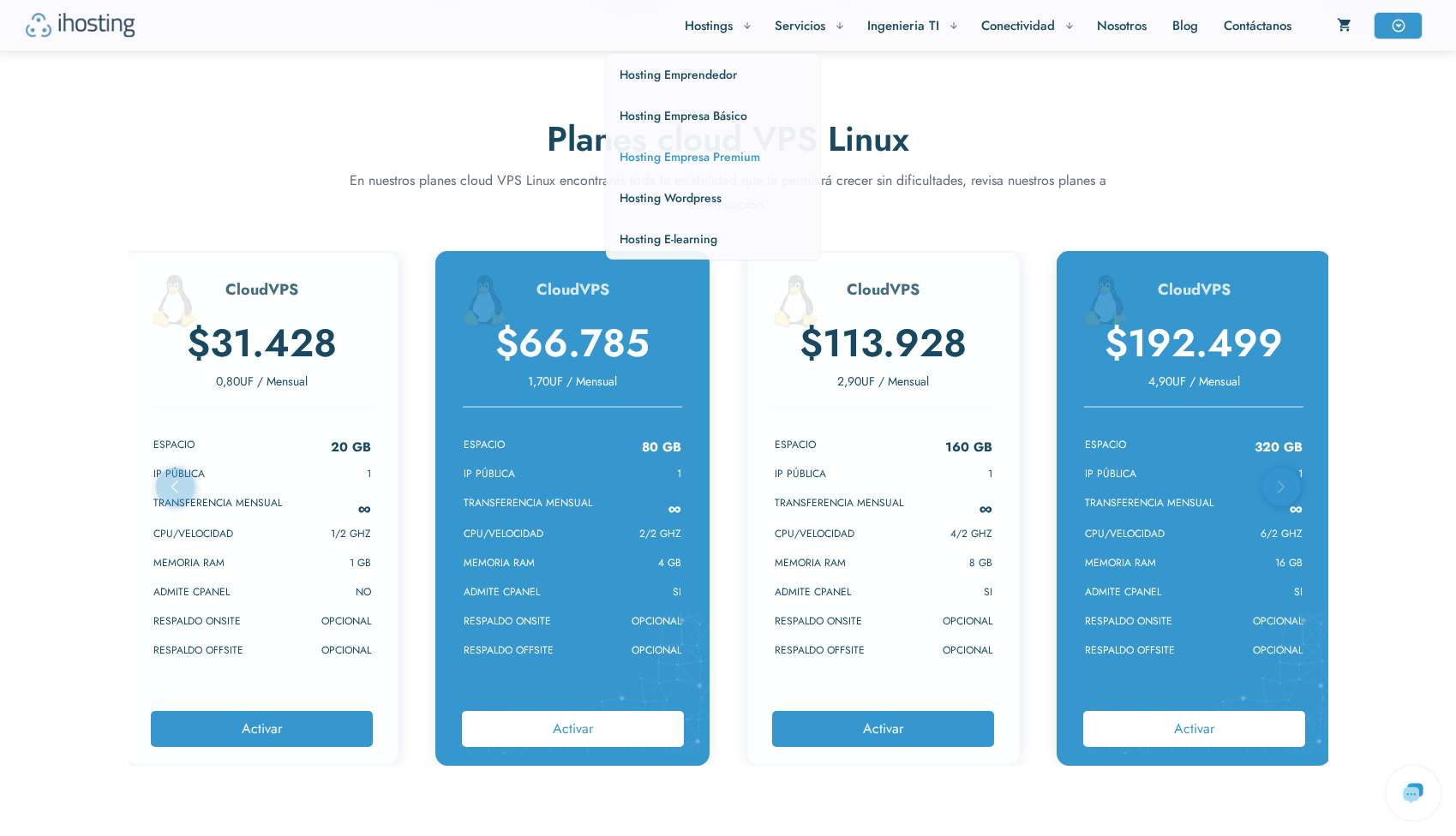 click on "Hosting Empresa Premium" at bounding box center [690, 157] 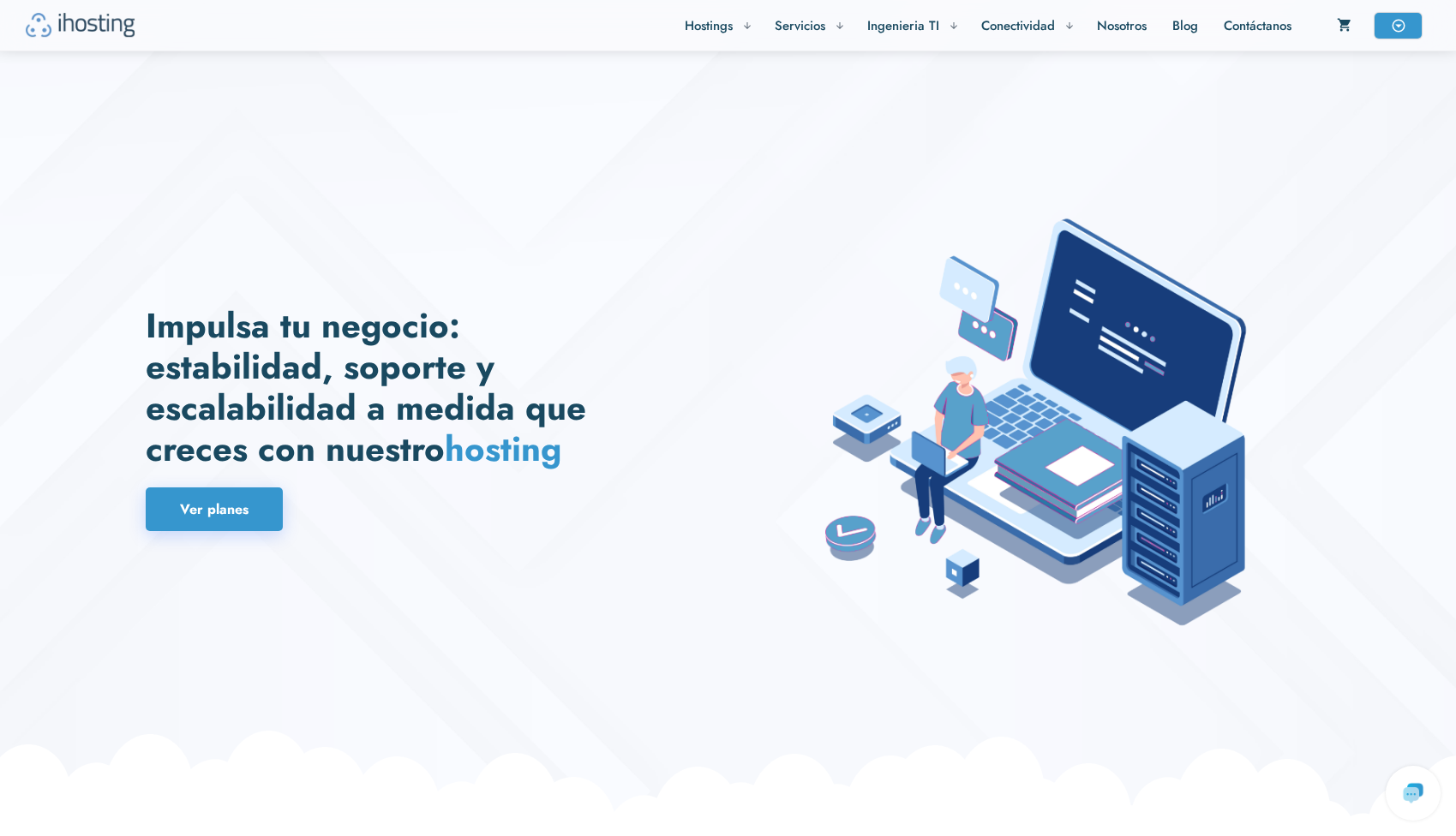 scroll, scrollTop: 1593, scrollLeft: 0, axis: vertical 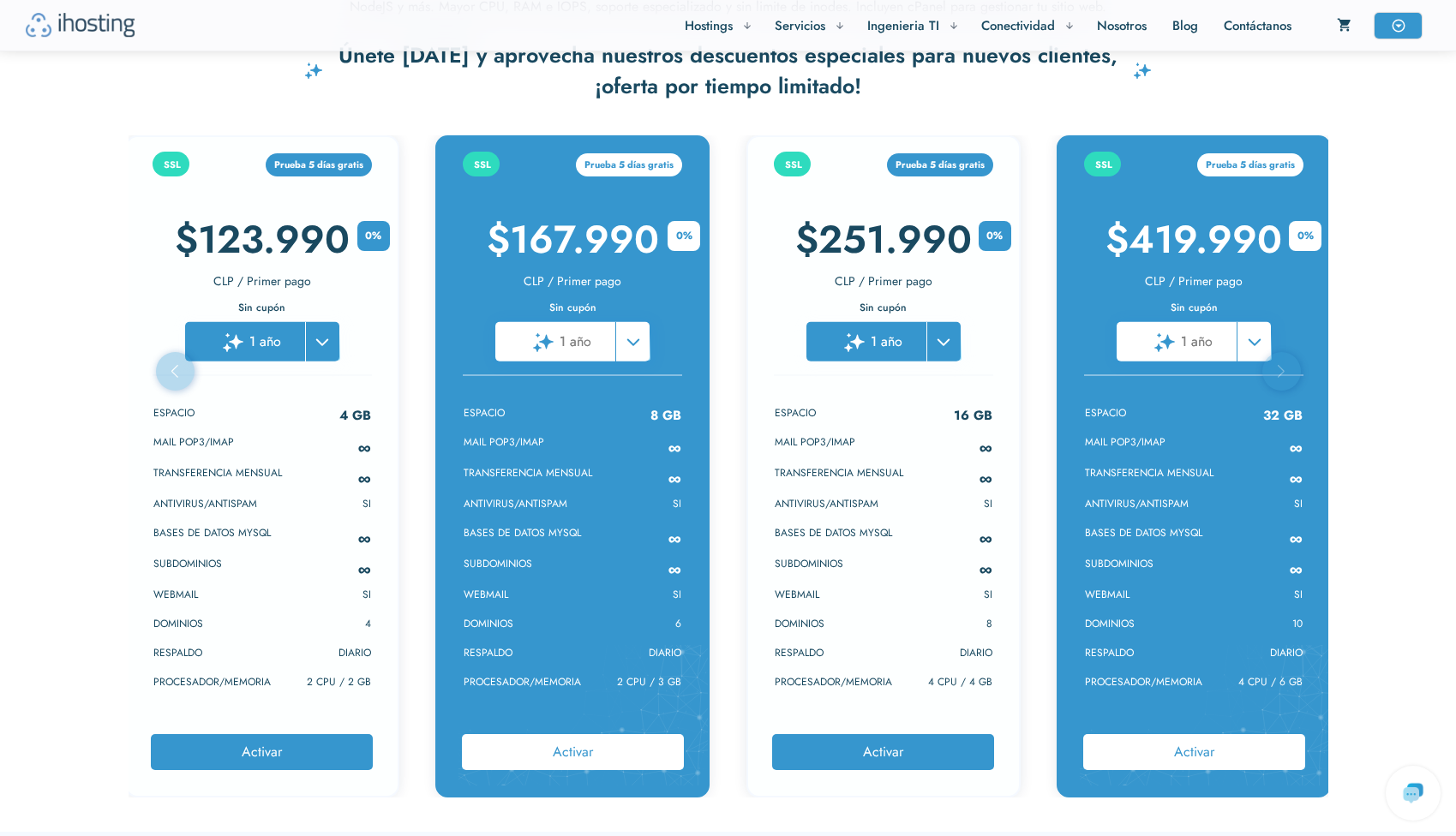 click on "Activar" at bounding box center (883, 751) 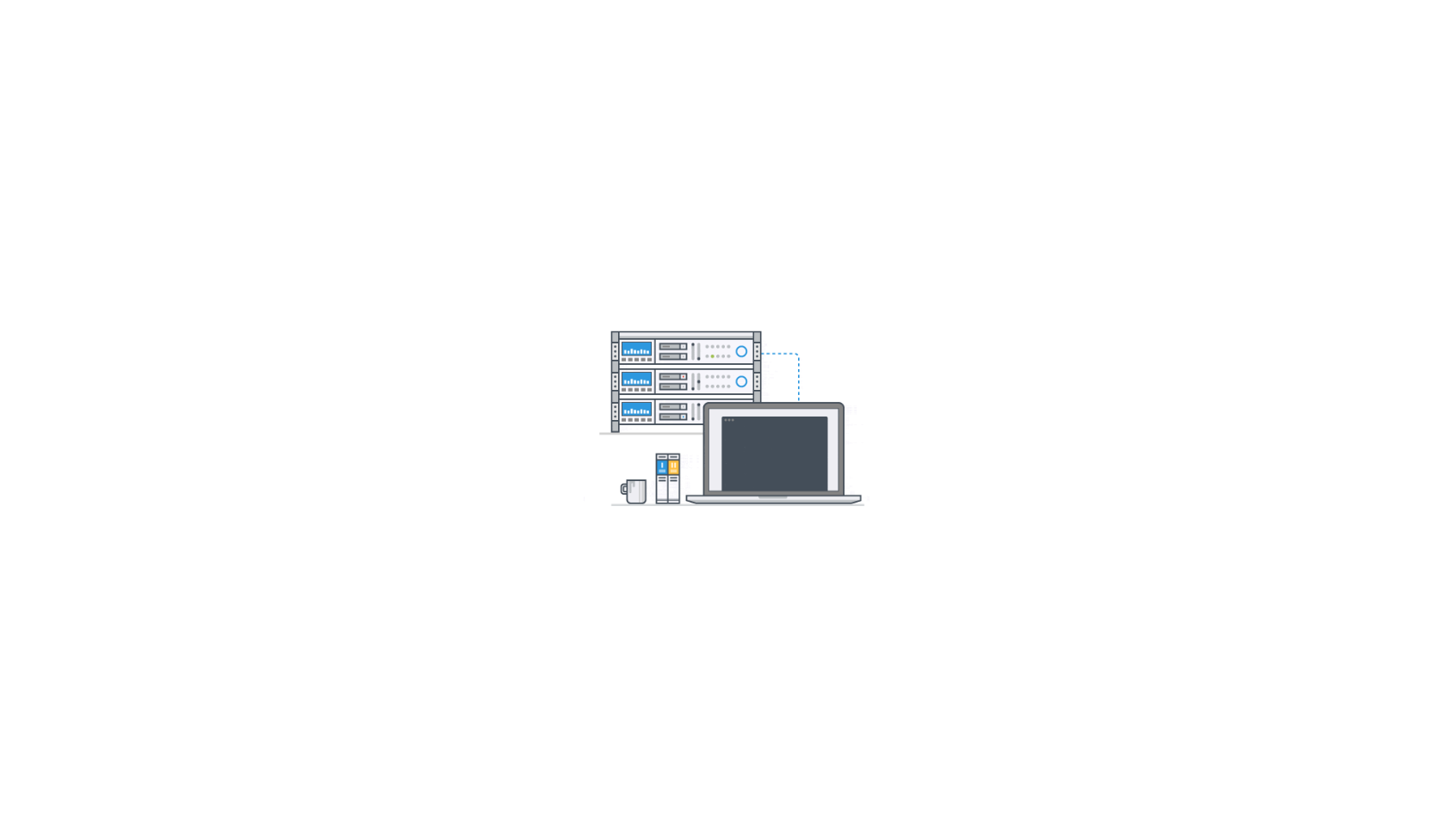 scroll, scrollTop: 0, scrollLeft: 0, axis: both 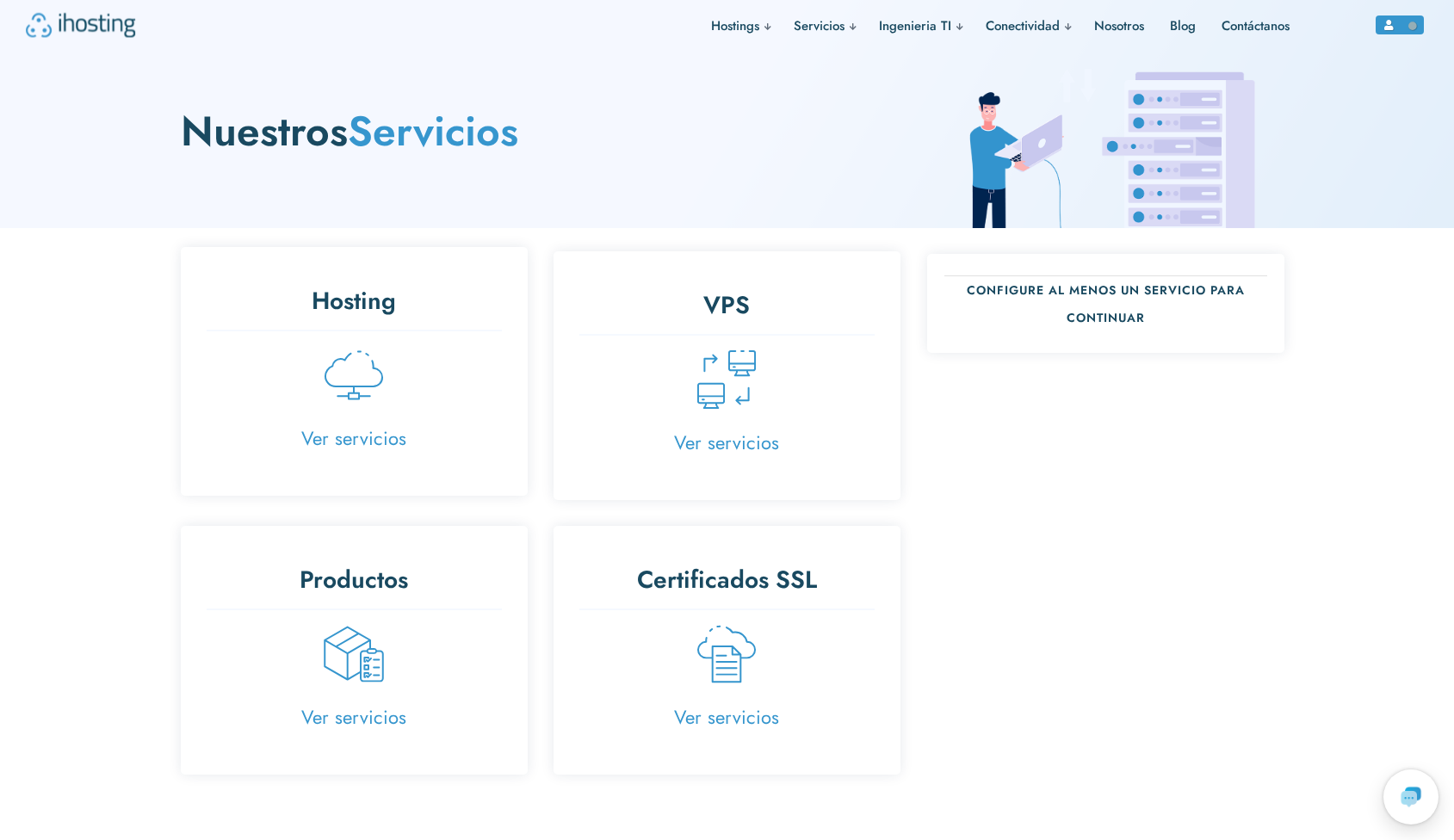click at bounding box center (354, 375) 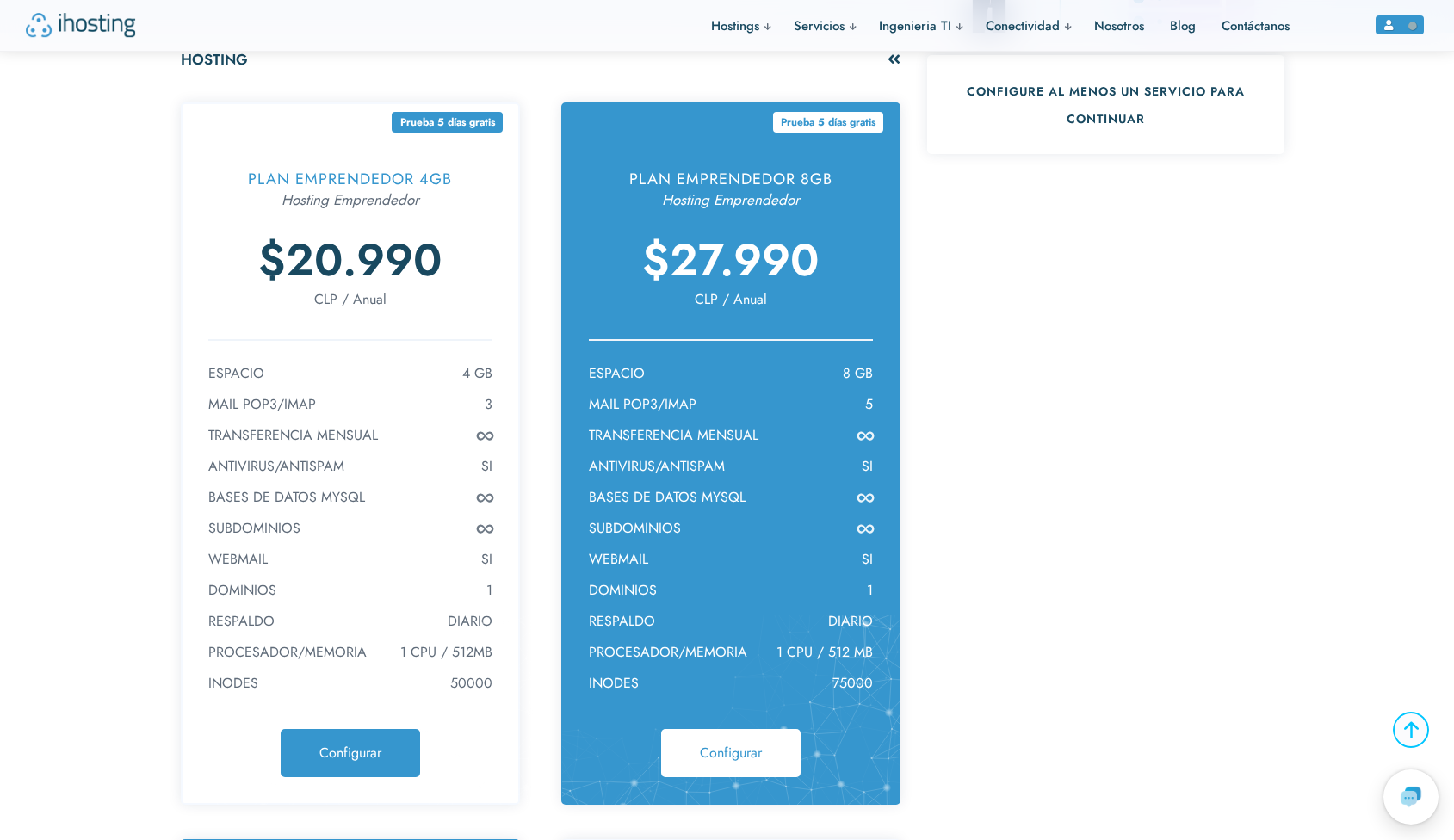 scroll, scrollTop: 199, scrollLeft: 0, axis: vertical 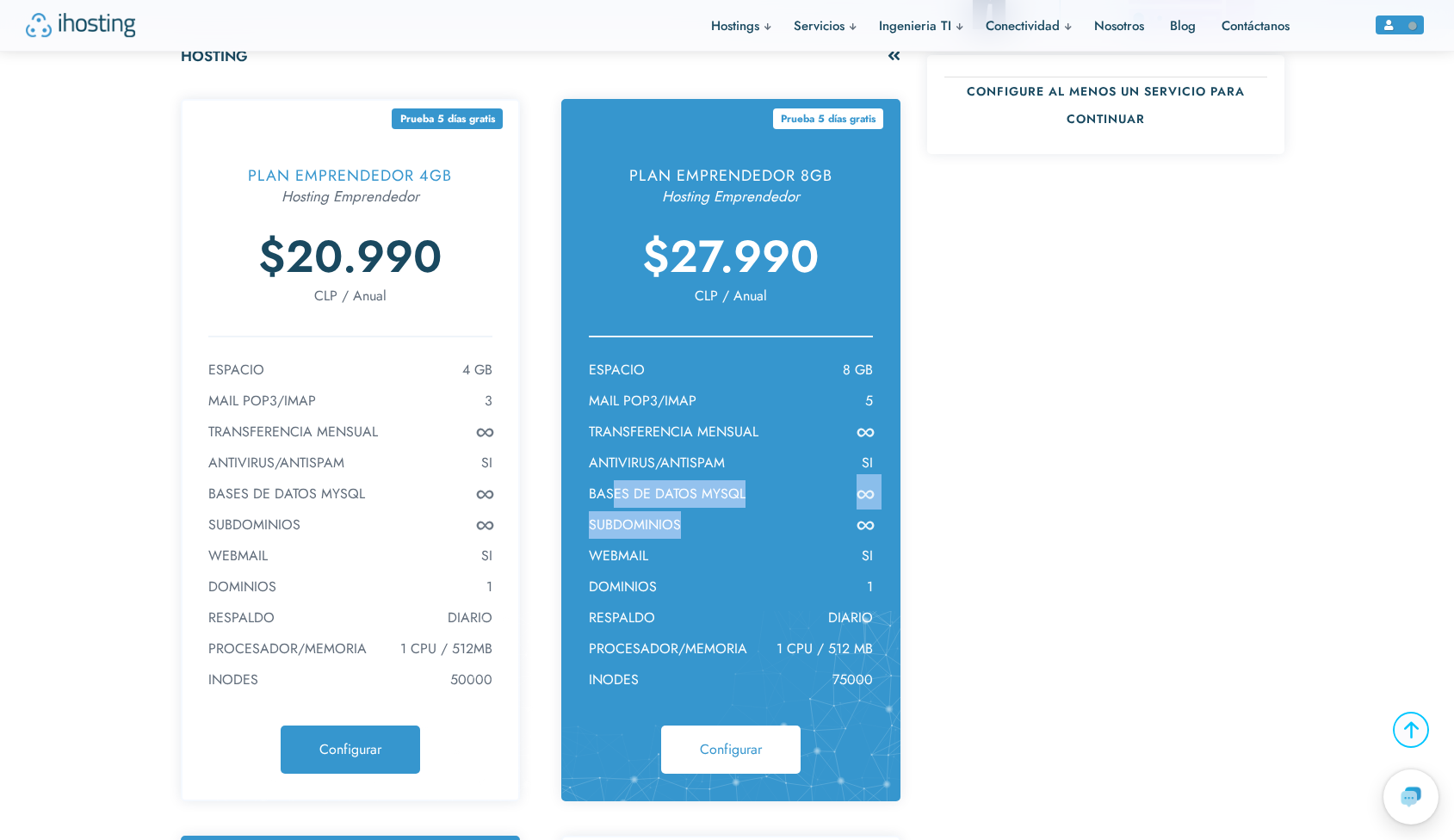 drag, startPoint x: 879, startPoint y: 513, endPoint x: 606, endPoint y: 498, distance: 273.4118 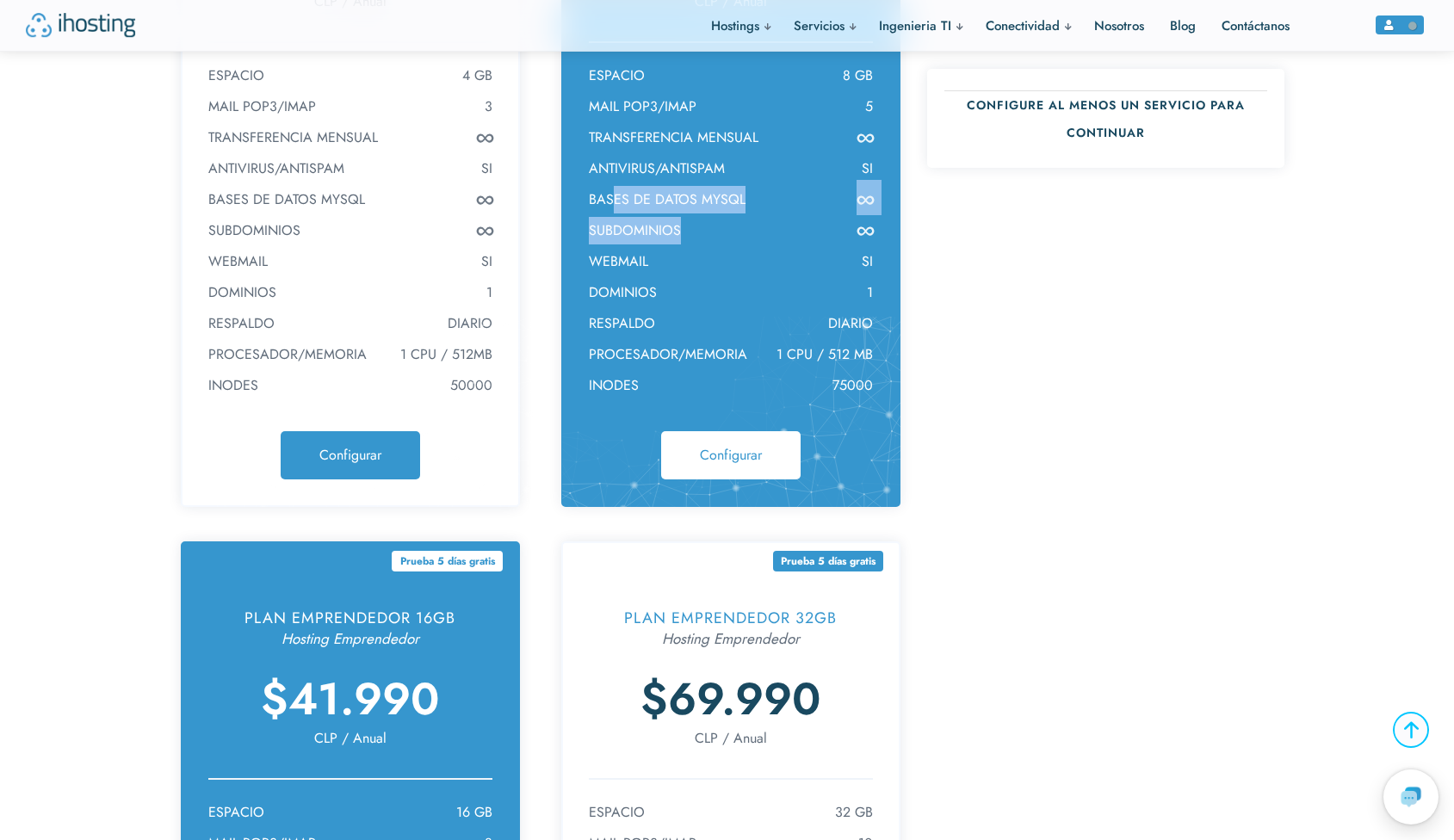 scroll, scrollTop: 0, scrollLeft: 0, axis: both 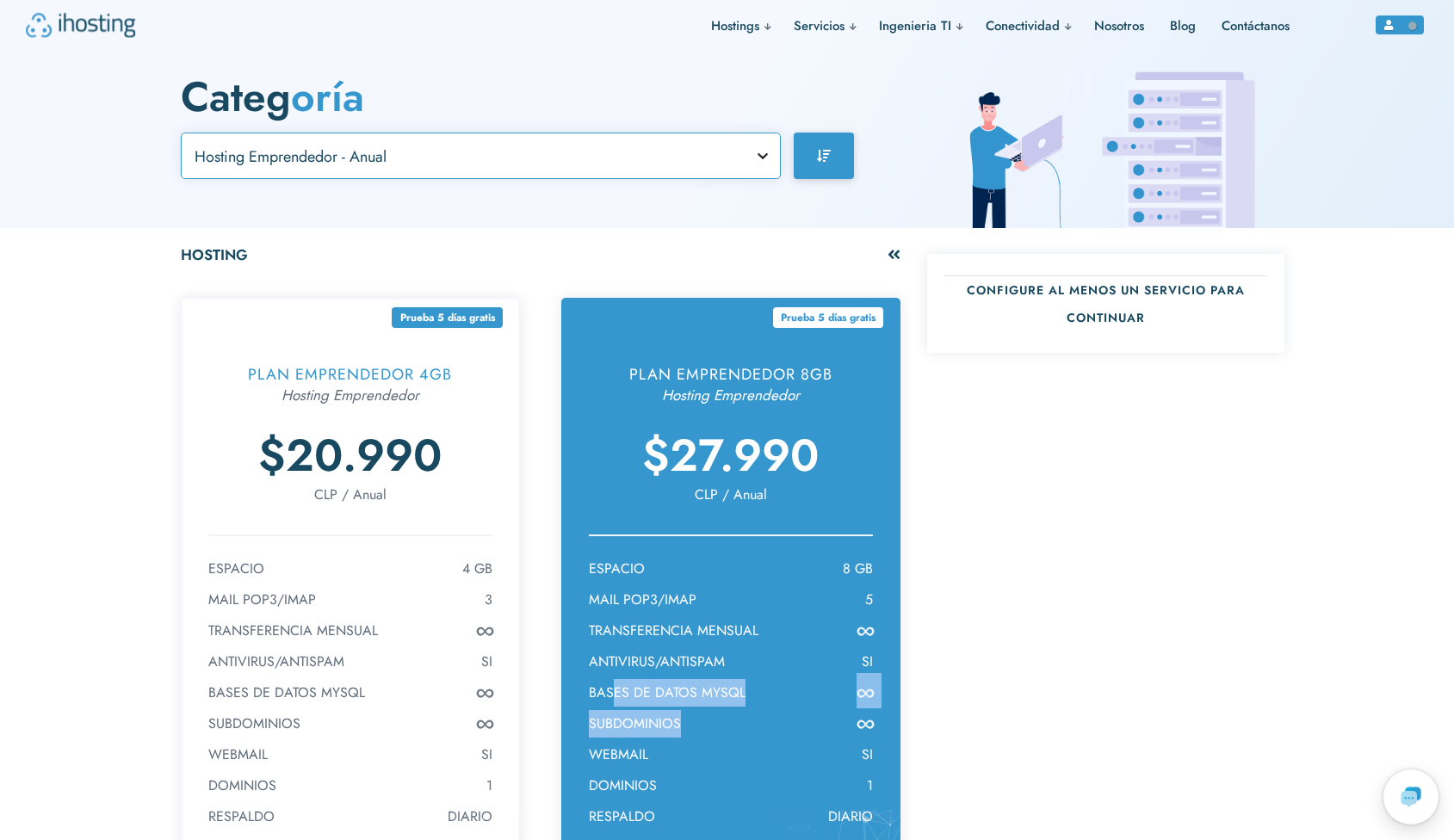 click on "Hosting Emprendedor - Anual   Hosting Empresa Básico - Anual   Hosting Empresa Premium - Anual   Hosting Empresa Premium - Mensual   Hosting Windows - Anual   Hosting Wordpress - Anual   Hosting Wordpress - Mensual" at bounding box center [480, 156] 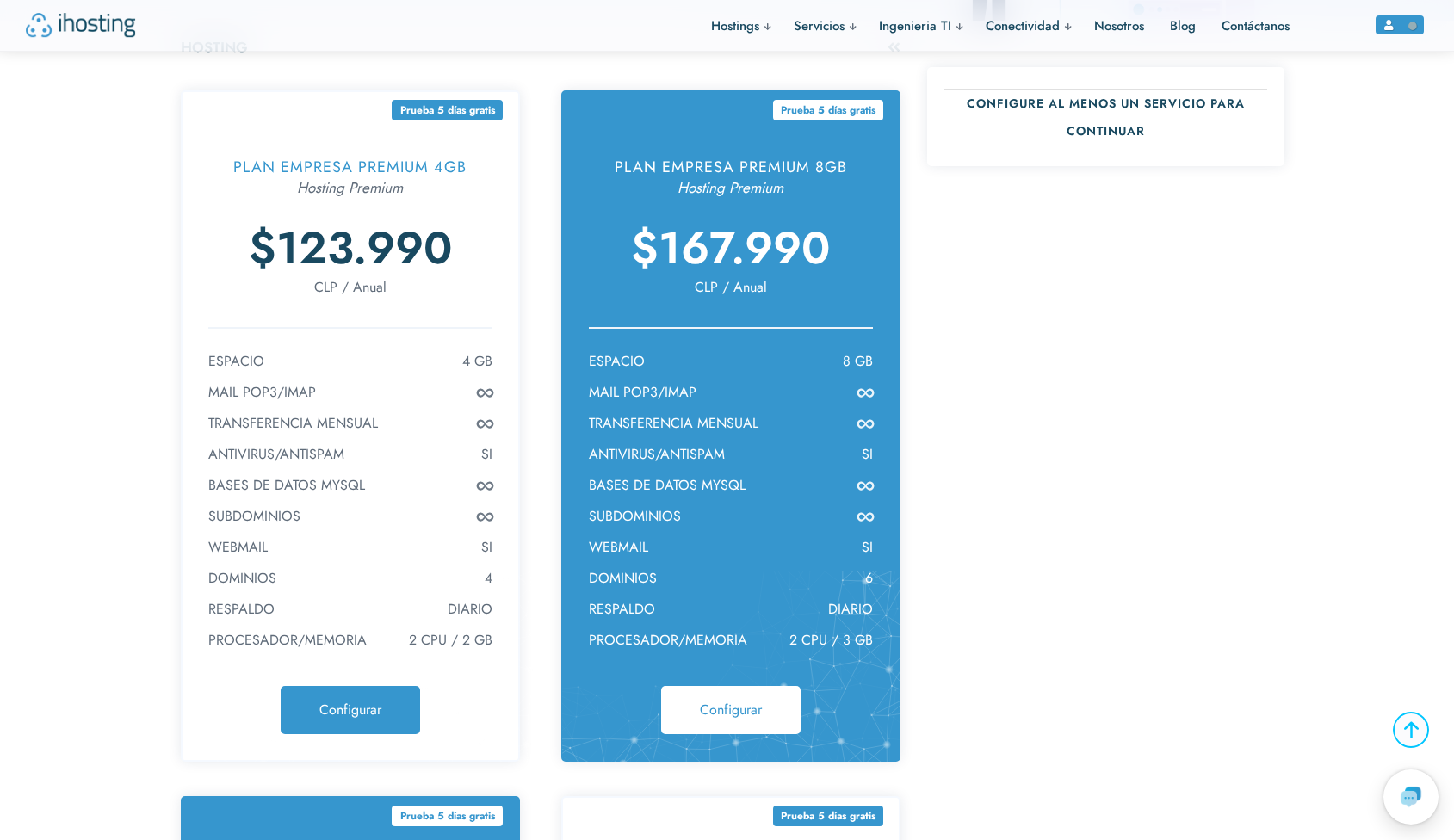 scroll, scrollTop: 232, scrollLeft: 0, axis: vertical 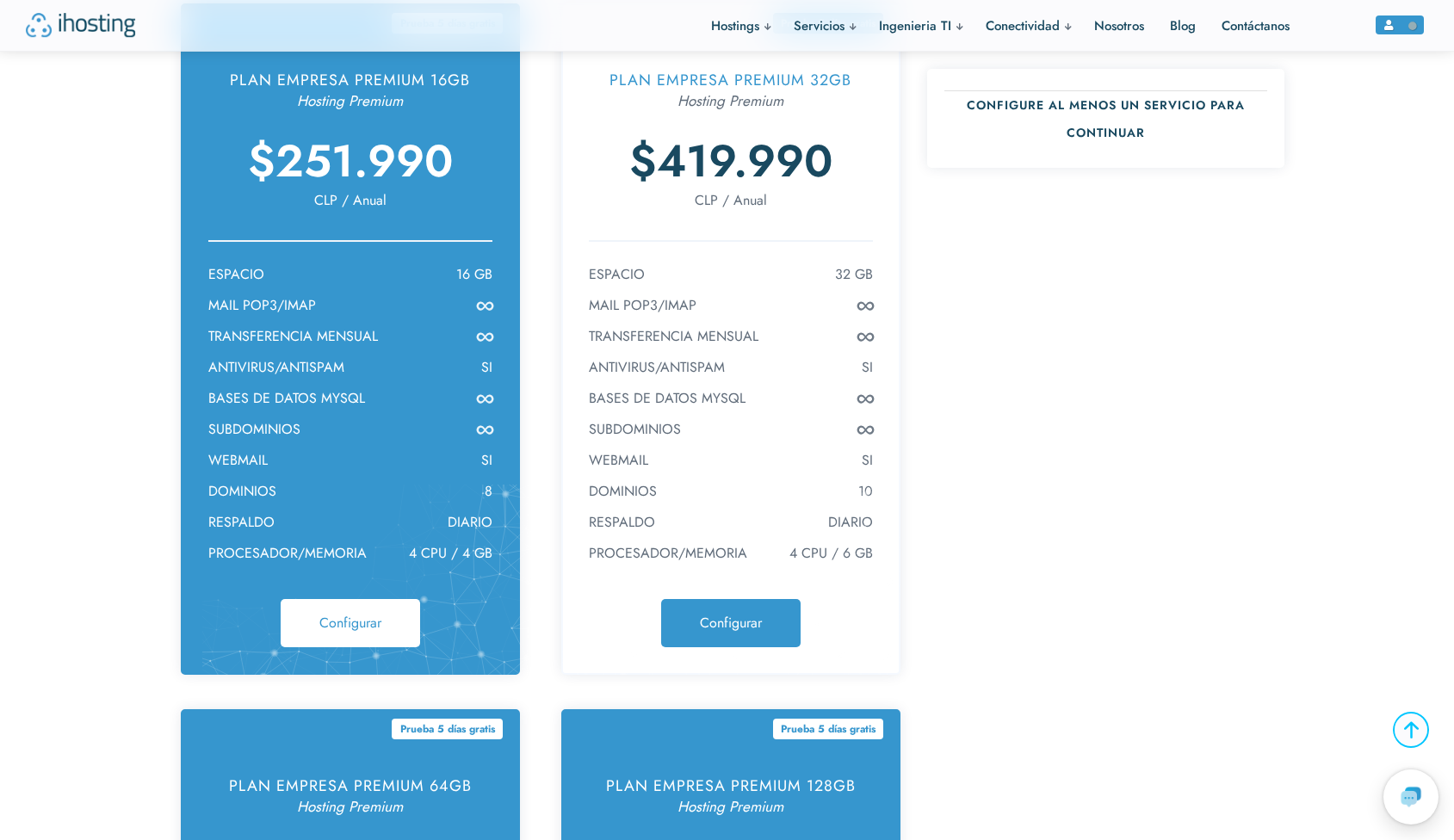 click on "Configurar" at bounding box center (350, 622) 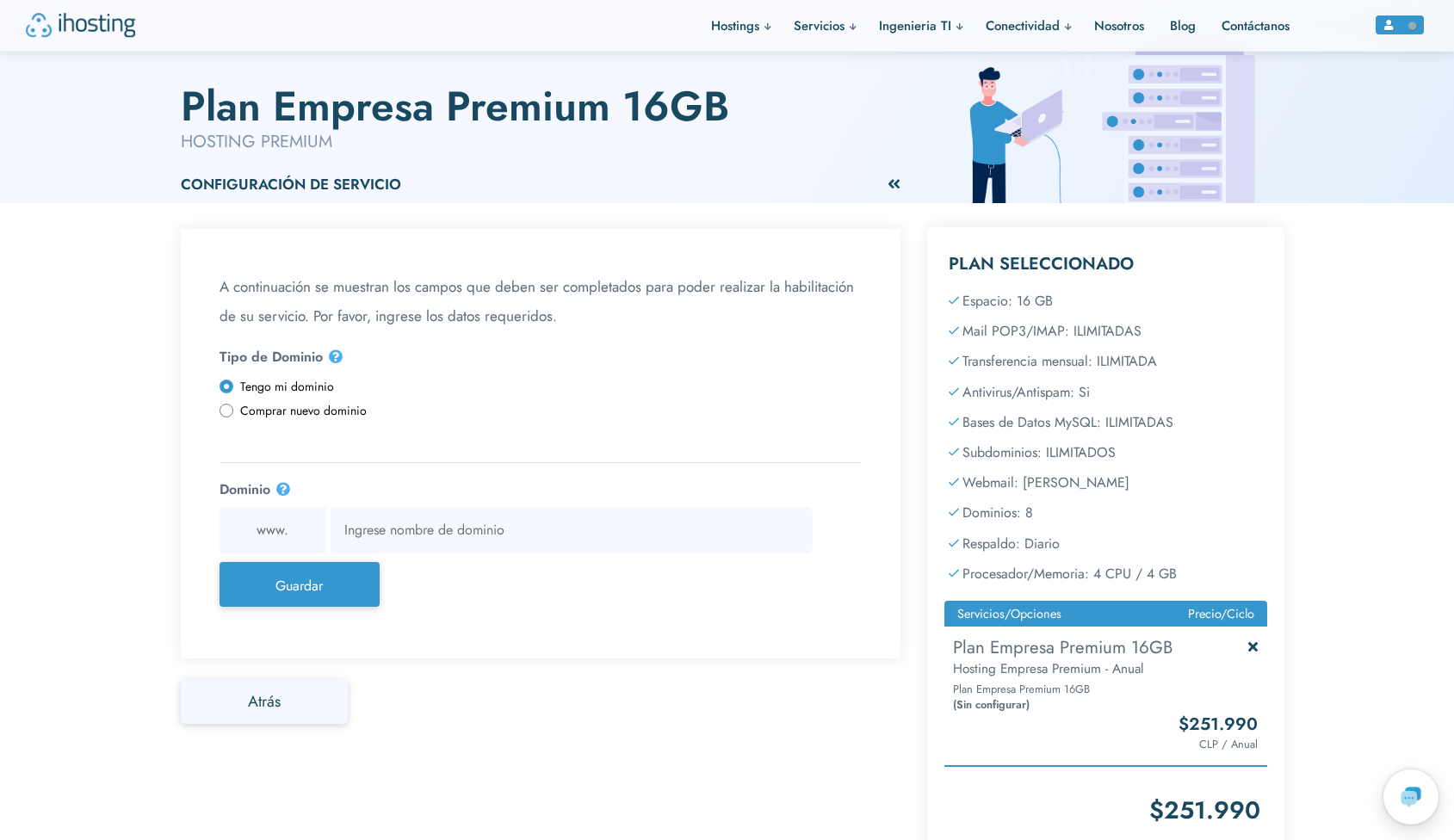 scroll, scrollTop: 27, scrollLeft: 0, axis: vertical 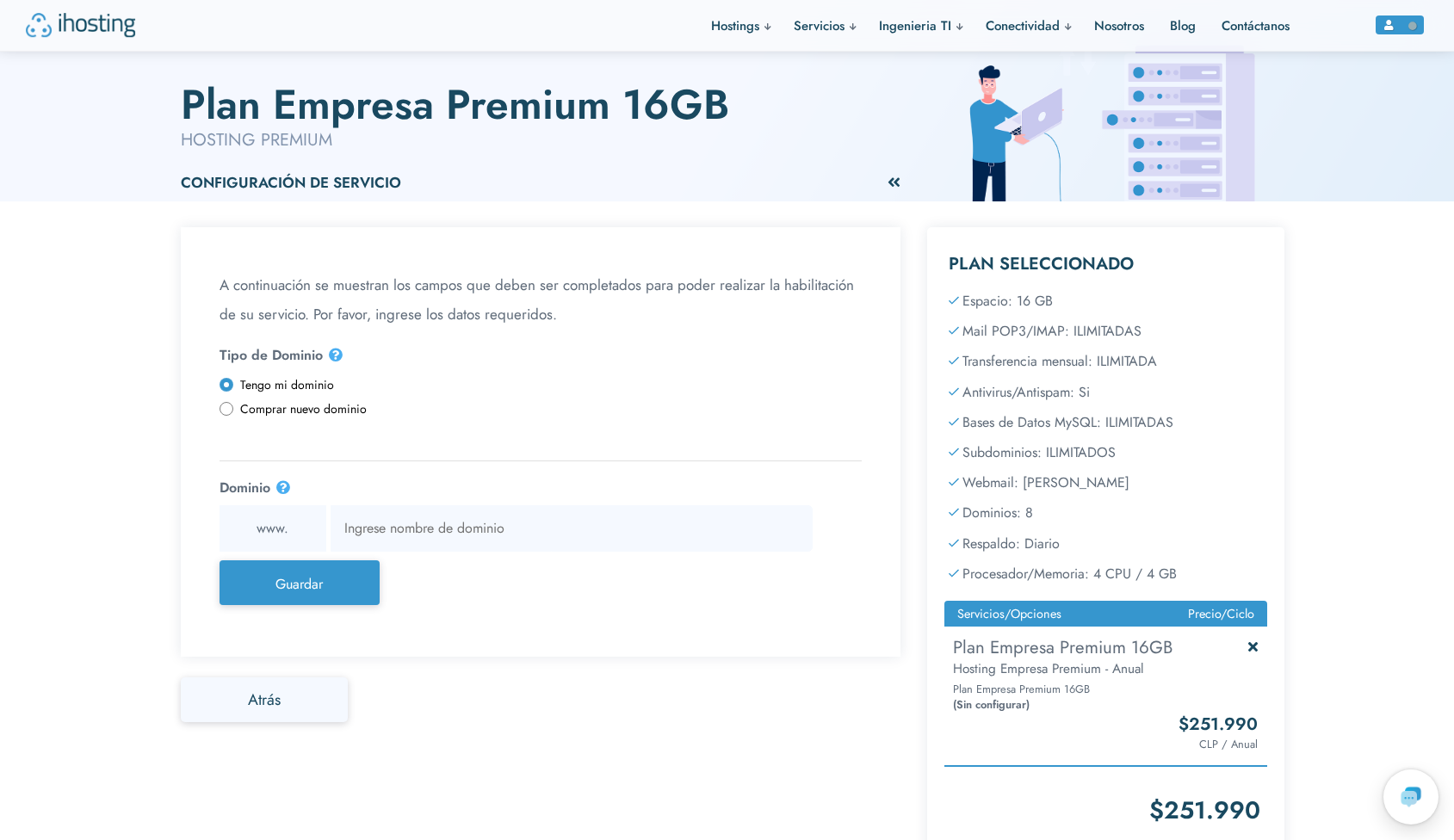 drag, startPoint x: 945, startPoint y: 293, endPoint x: 1185, endPoint y: 567, distance: 364.2472 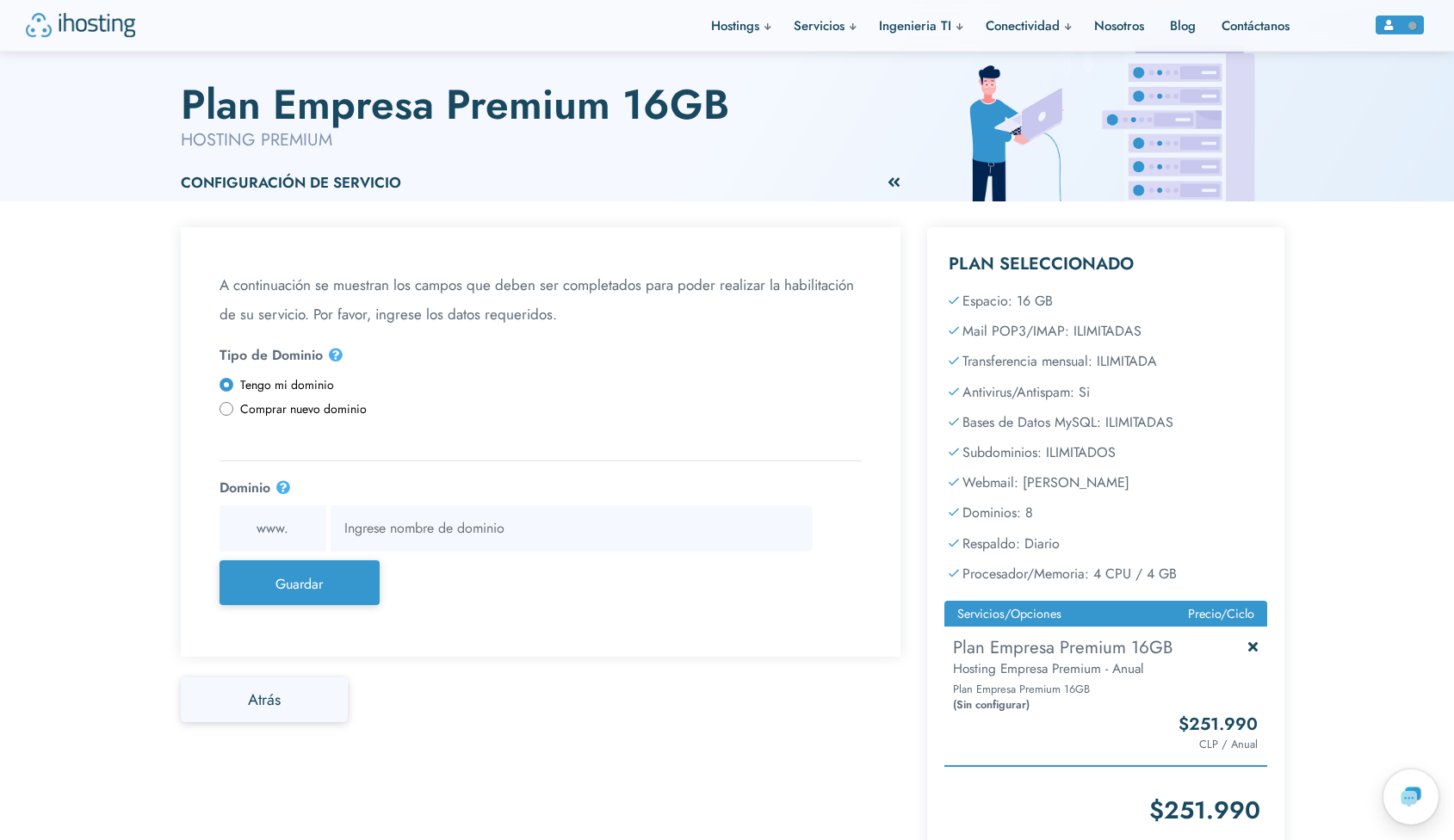 drag, startPoint x: 1172, startPoint y: 650, endPoint x: 949, endPoint y: 649, distance: 223.00224 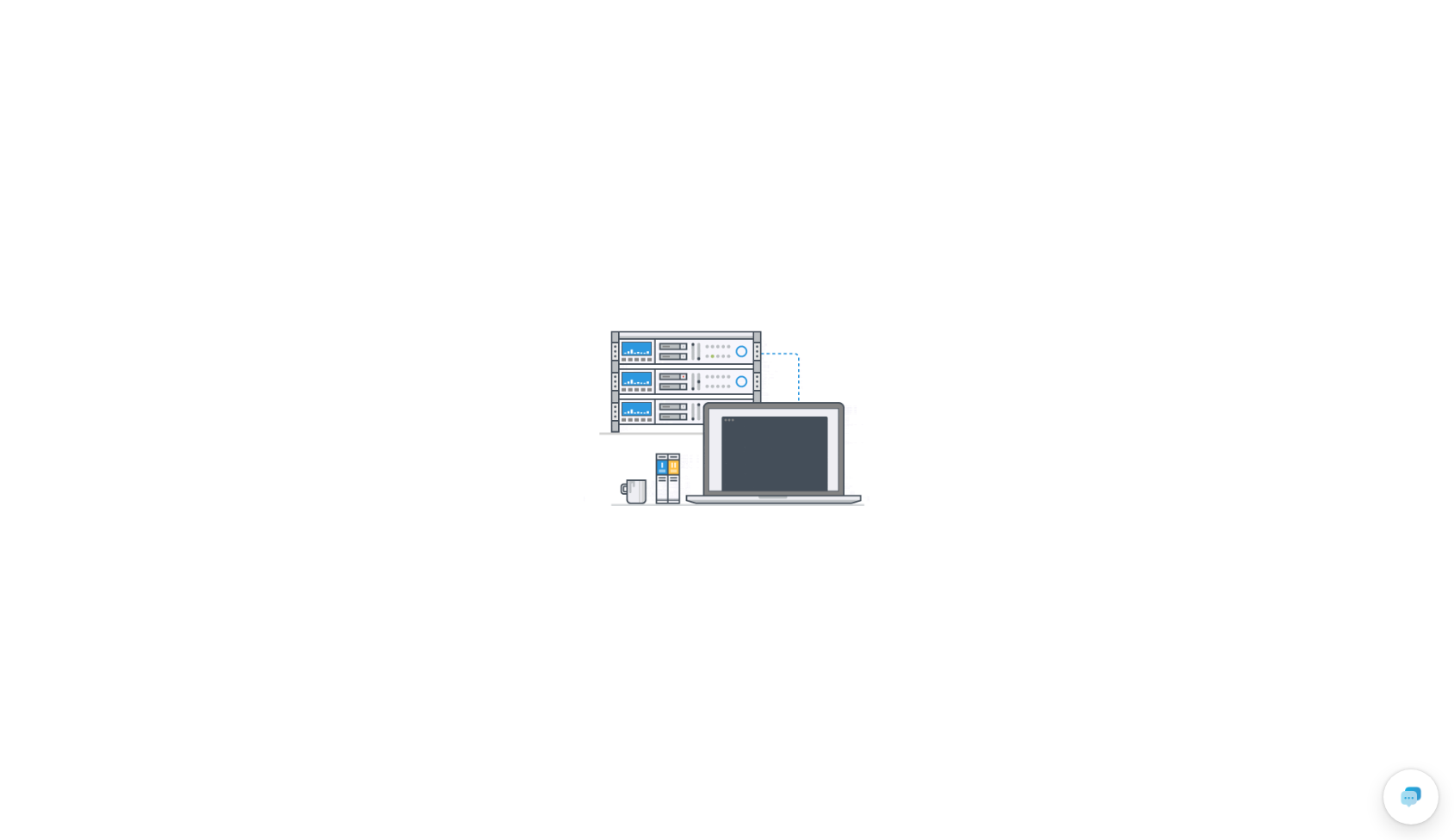 scroll, scrollTop: 0, scrollLeft: 0, axis: both 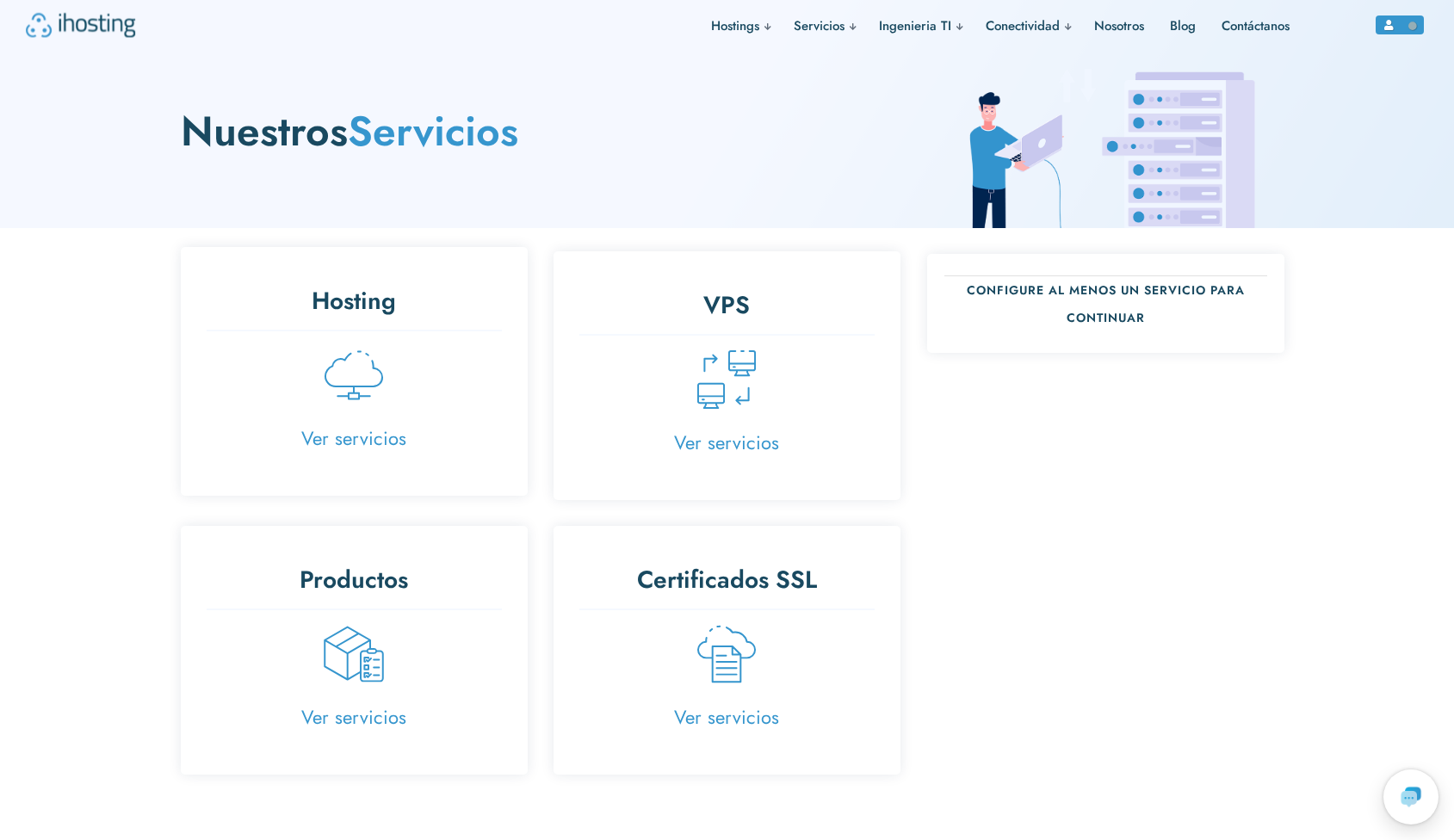 click at bounding box center [354, 375] 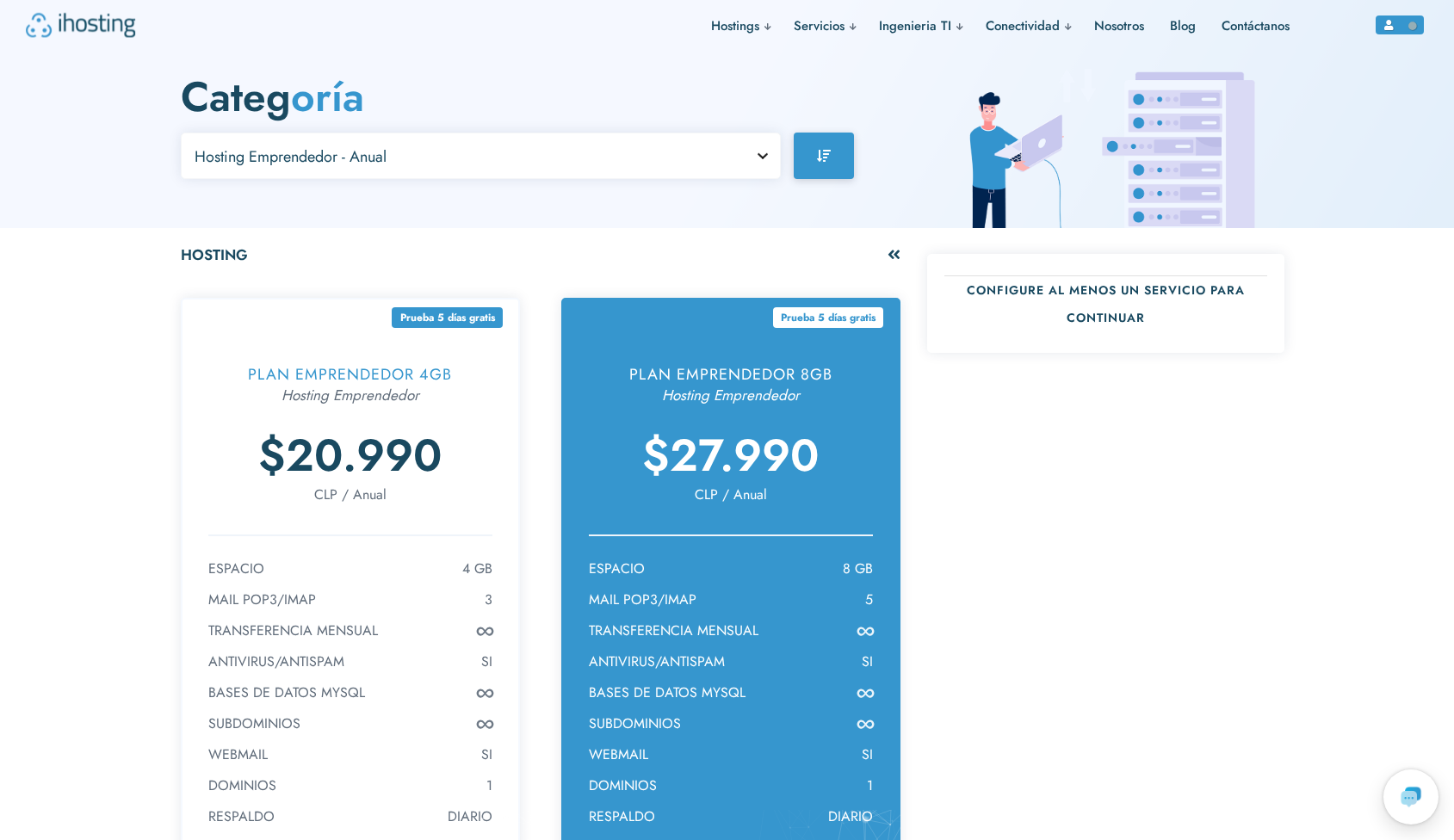 click on "Configure al menos un servicio para continuar" at bounding box center [1105, 304] 